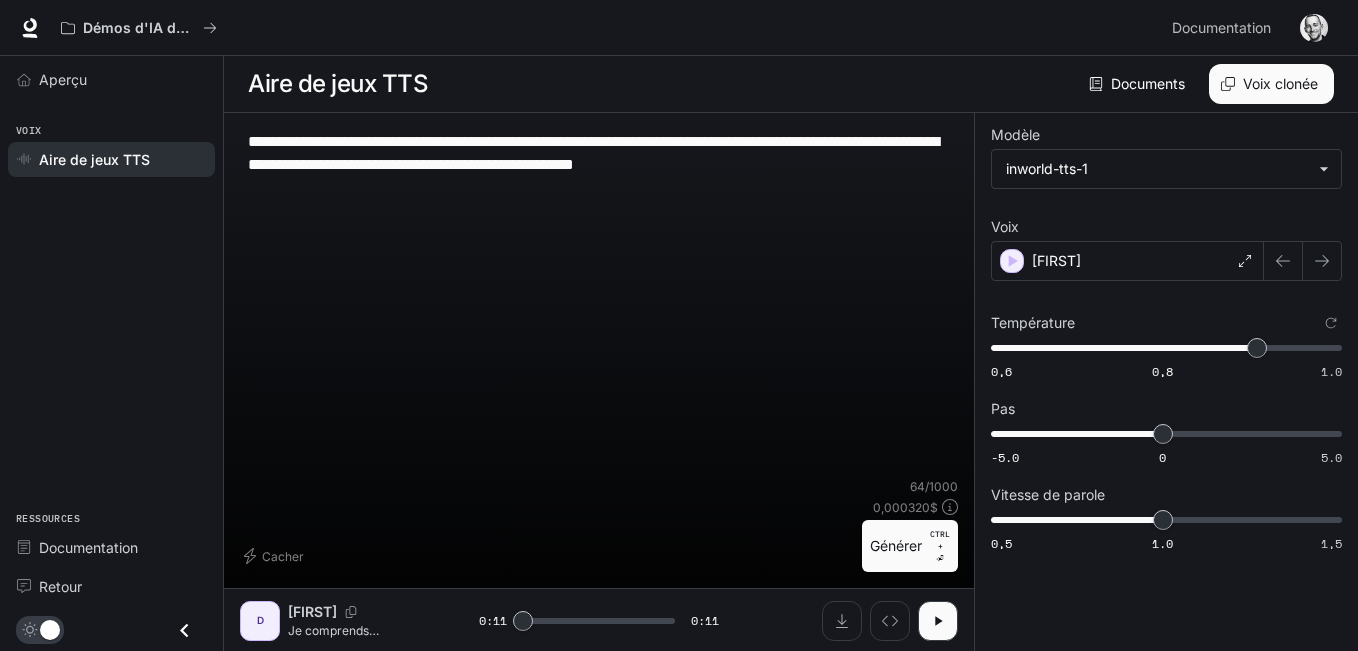 scroll, scrollTop: 1, scrollLeft: 0, axis: vertical 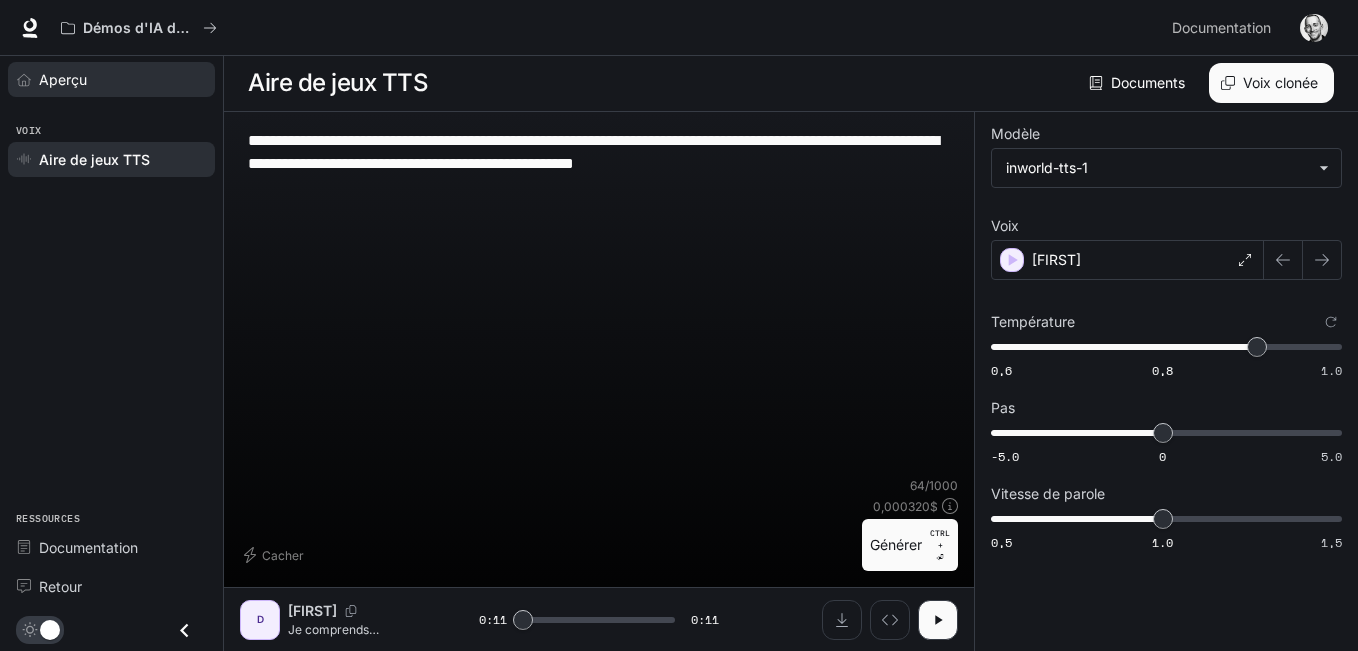 click on "Aperçu" at bounding box center [63, 79] 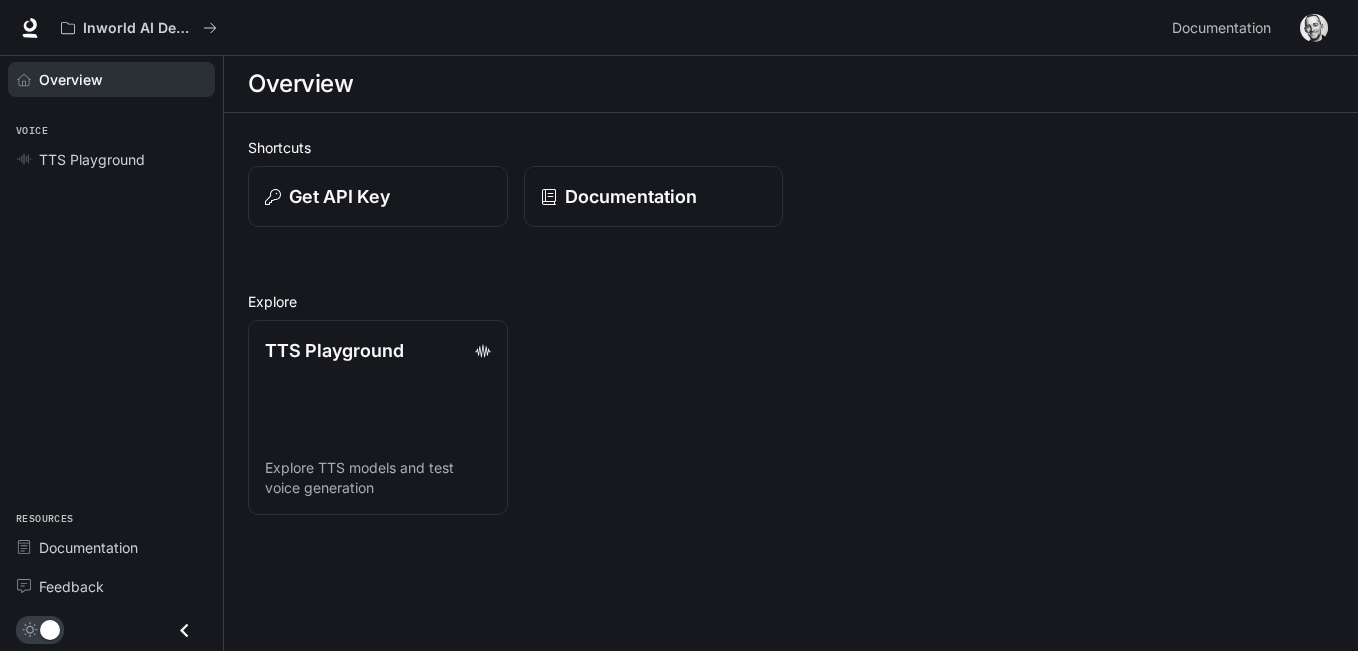scroll, scrollTop: 0, scrollLeft: 0, axis: both 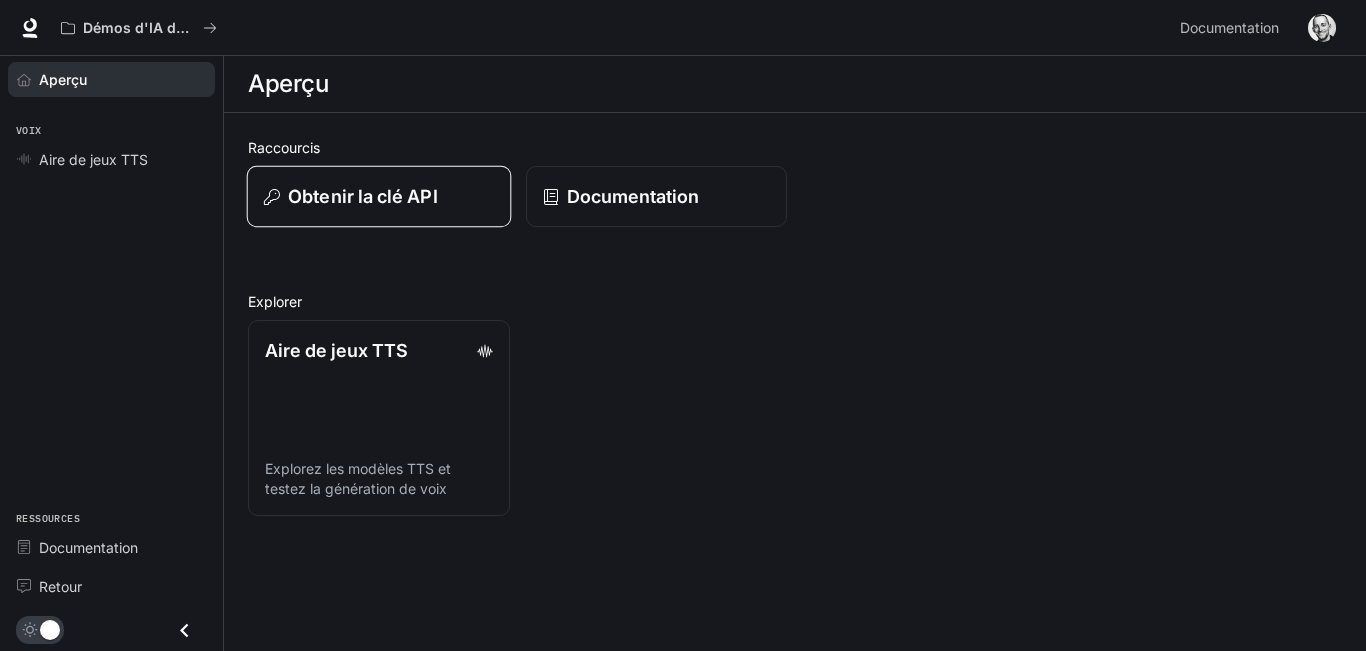 click on "Obtenir la clé API" at bounding box center [362, 196] 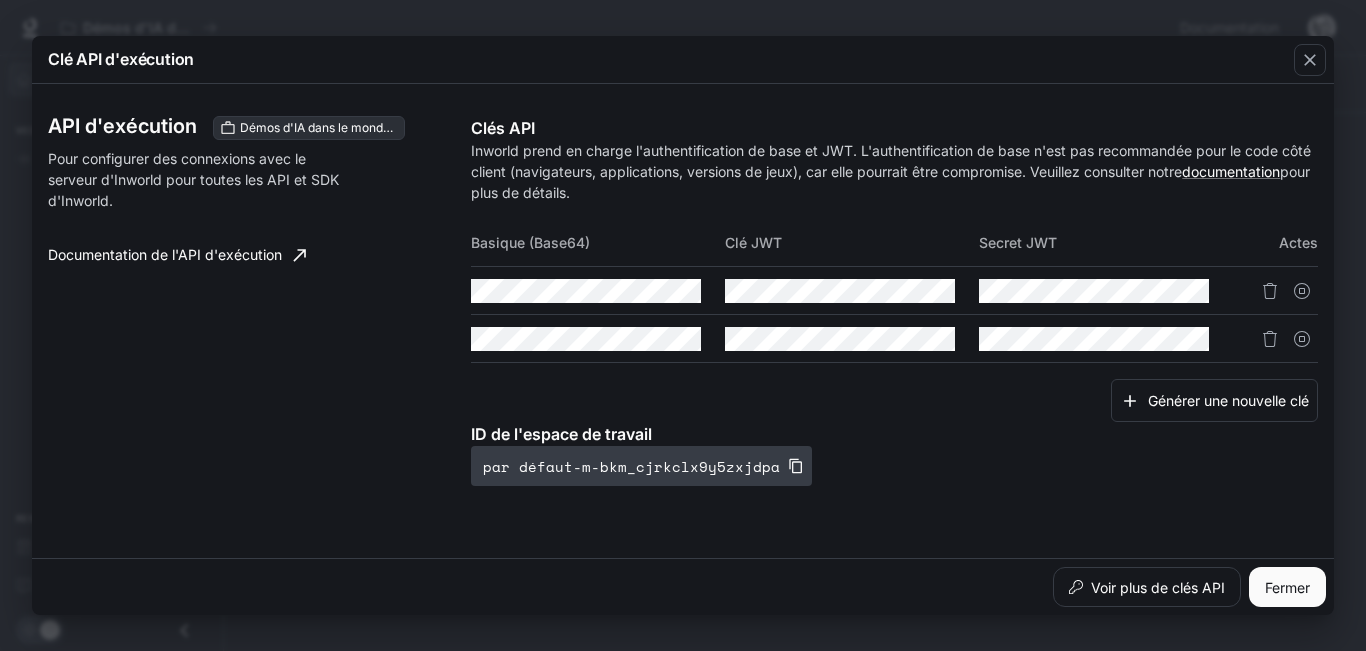 click at bounding box center [796, 466] 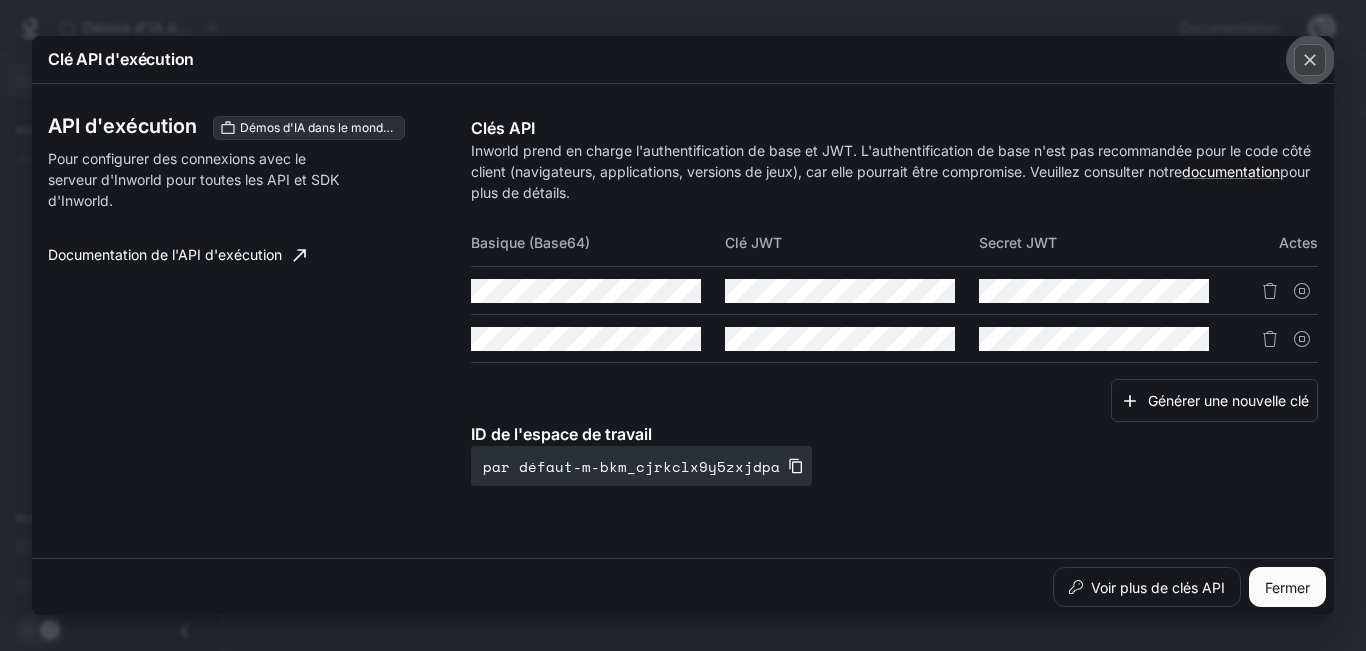 click at bounding box center (1310, 60) 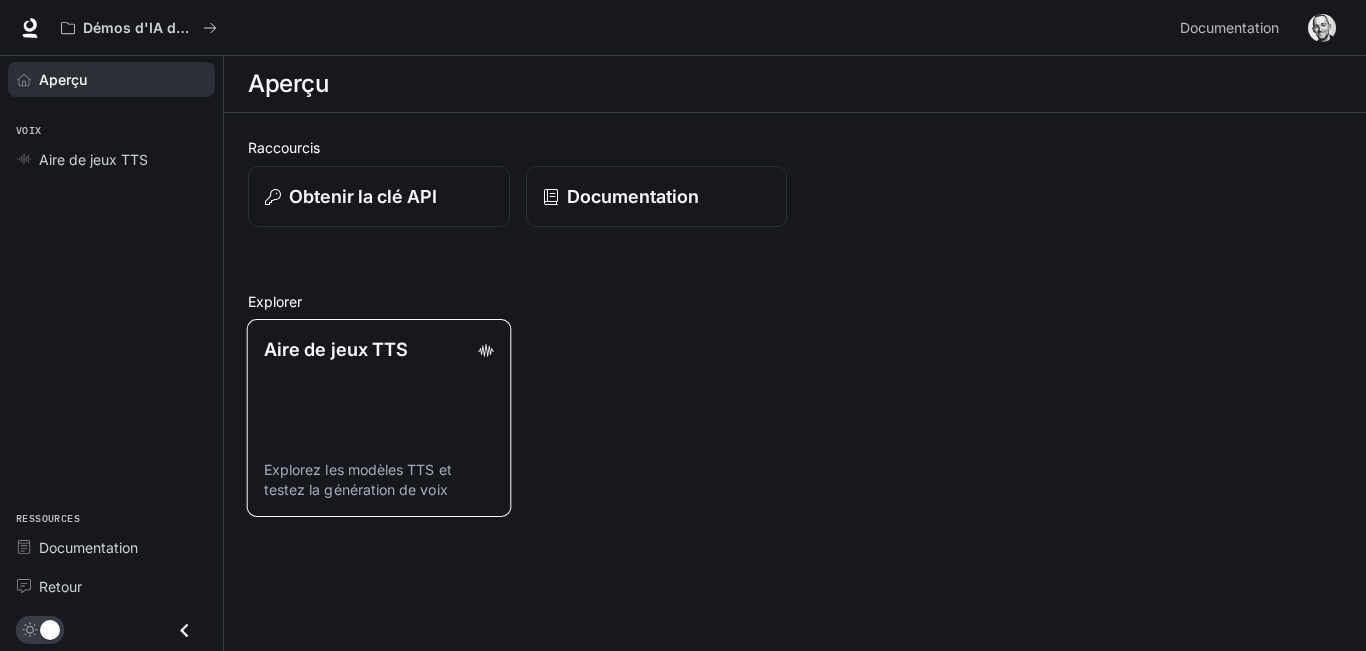 click on "Aire de jeux TTS" at bounding box center [336, 349] 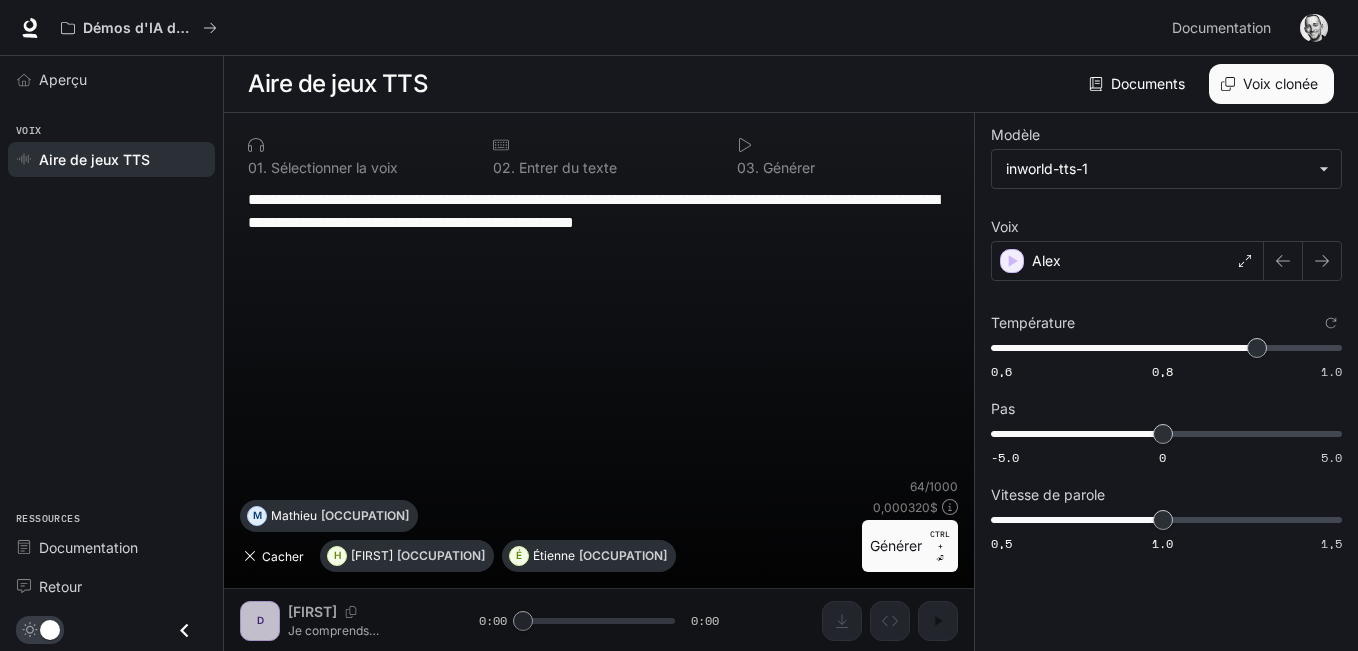 click at bounding box center (250, 556) 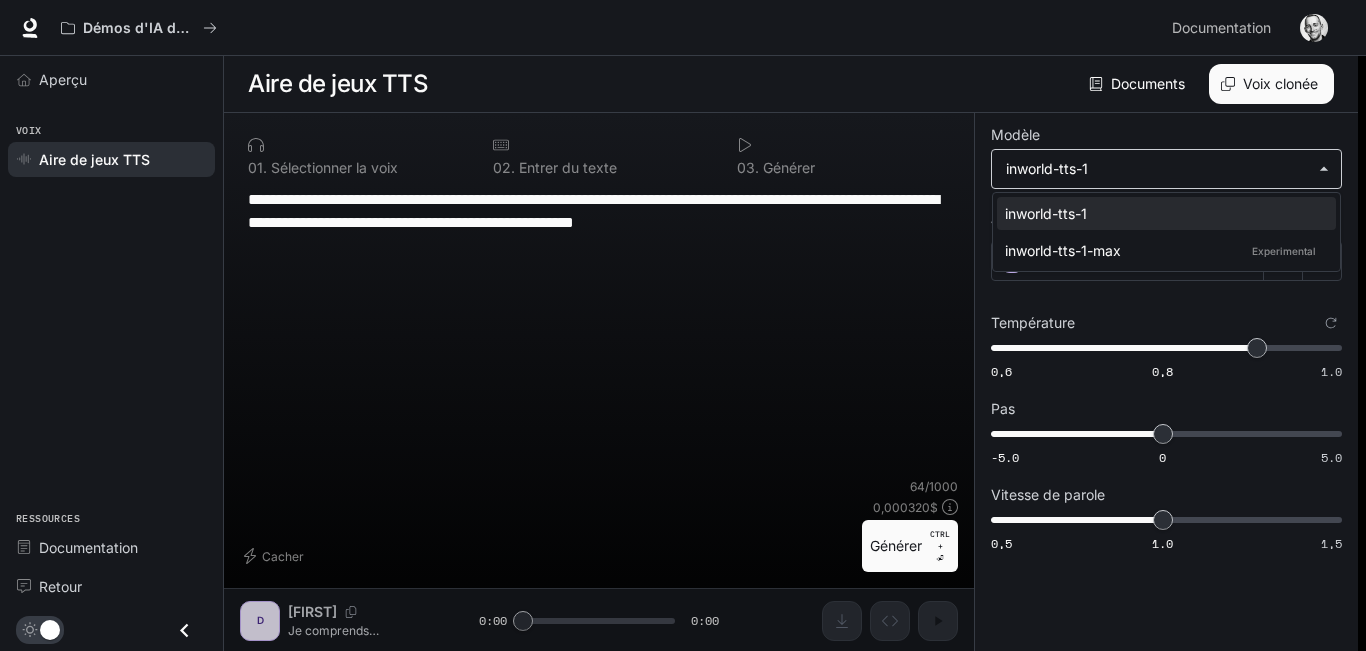 click on "**********" at bounding box center [683, 326] 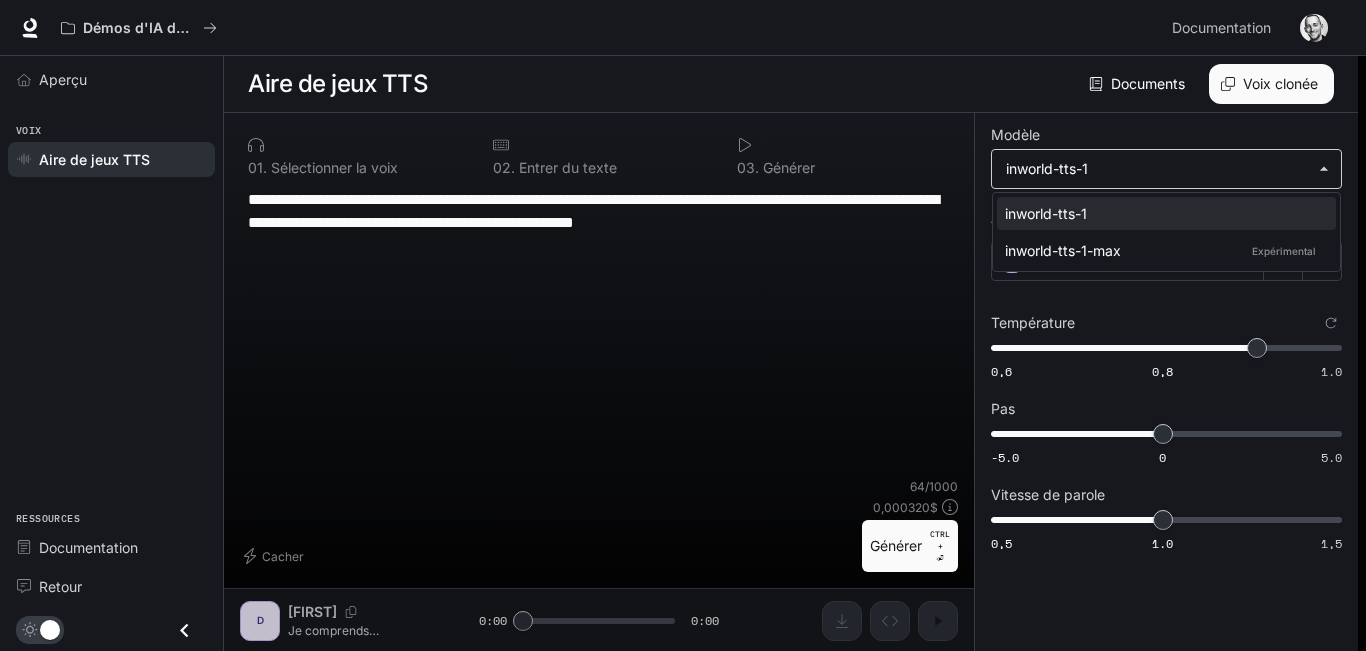 click at bounding box center [683, 325] 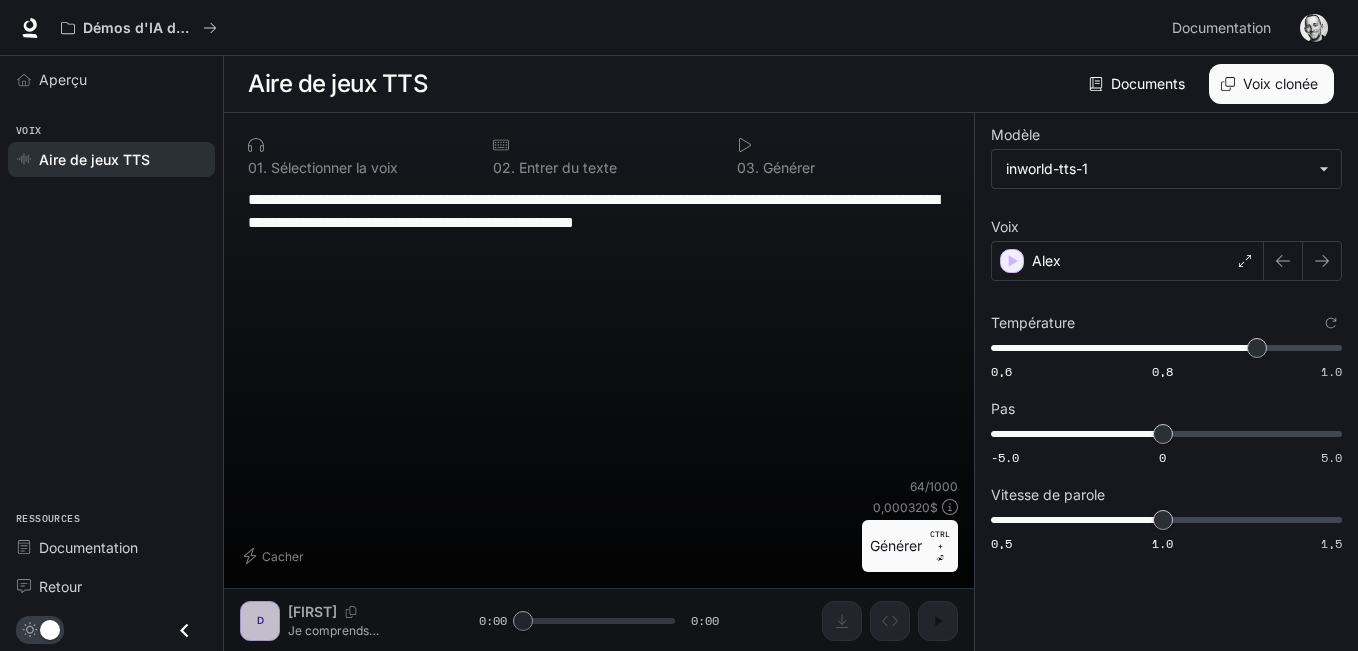 click on "**********" at bounding box center (599, 332) 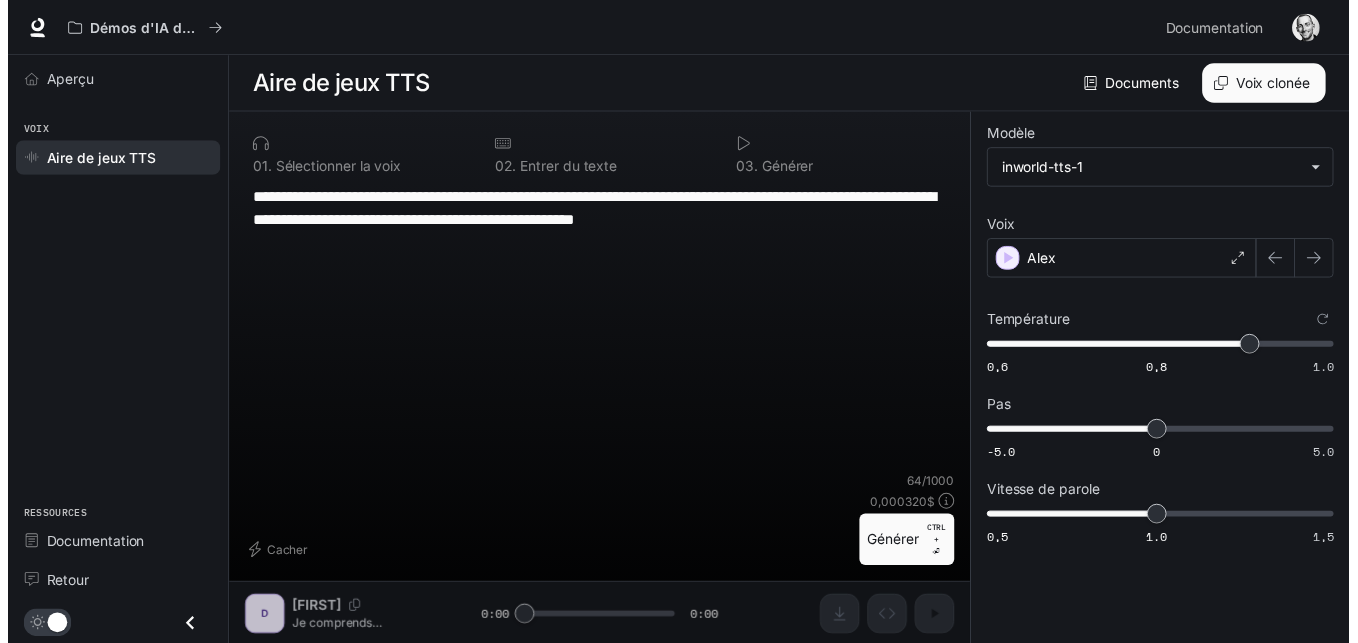 scroll, scrollTop: 1, scrollLeft: 0, axis: vertical 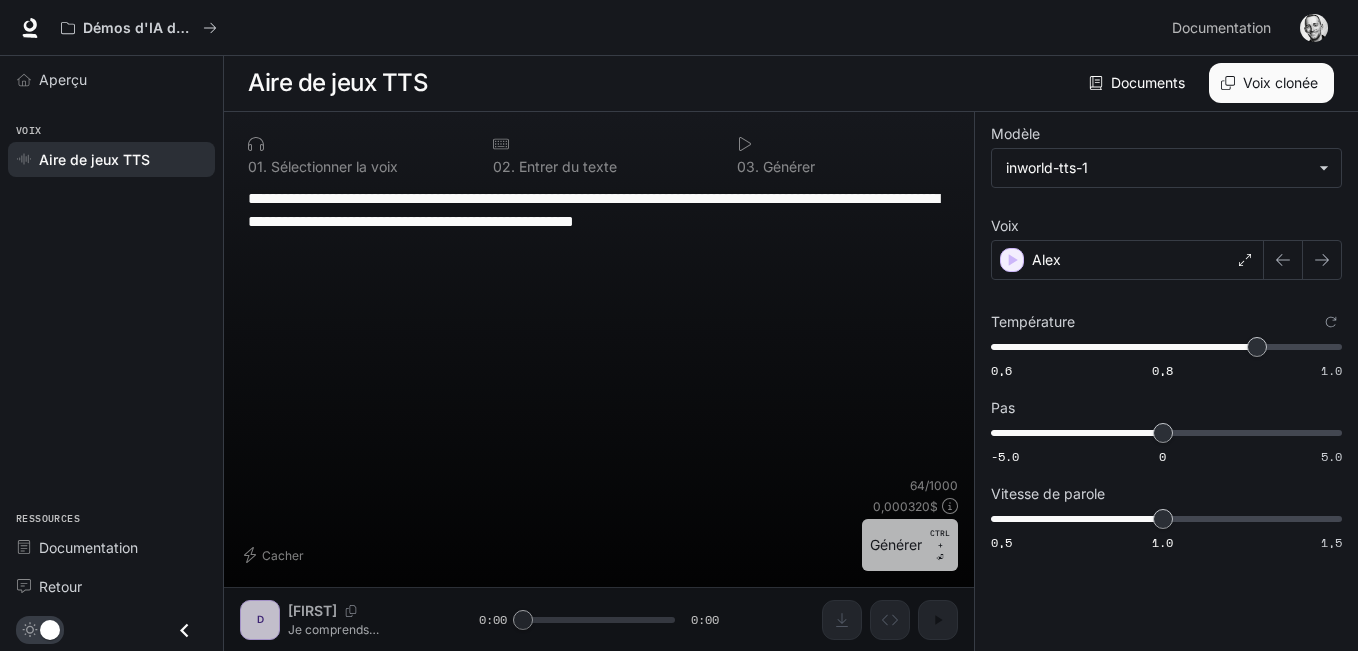 click on "Générer CTRL +  ⏎" at bounding box center [910, 545] 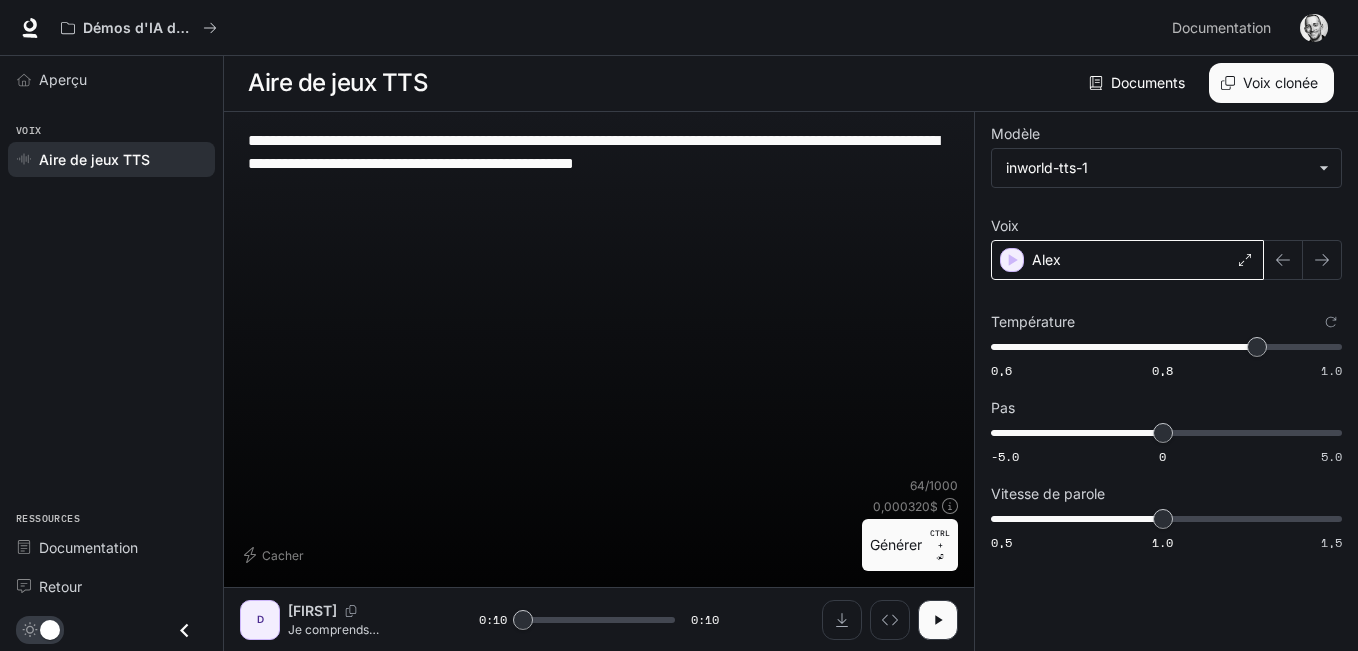 click at bounding box center [1245, 260] 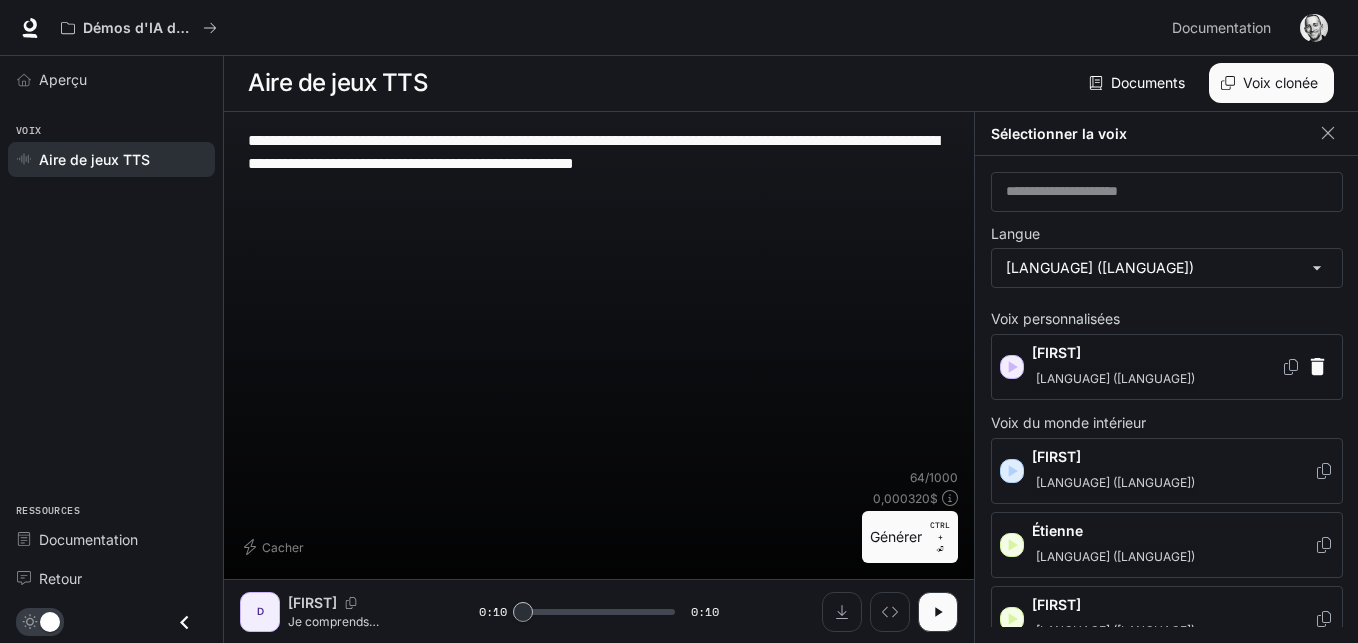 click on "[LANGUAGE] ([LANGUAGE])" at bounding box center (1156, 379) 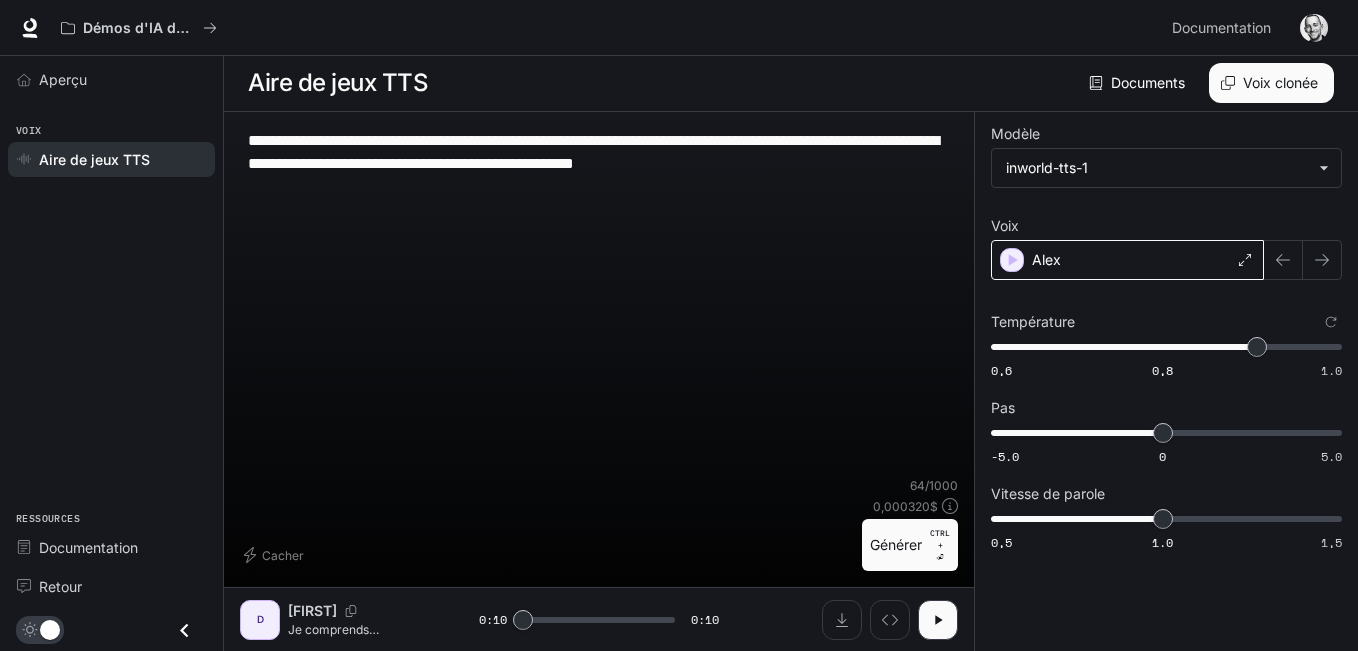 click at bounding box center (1245, 260) 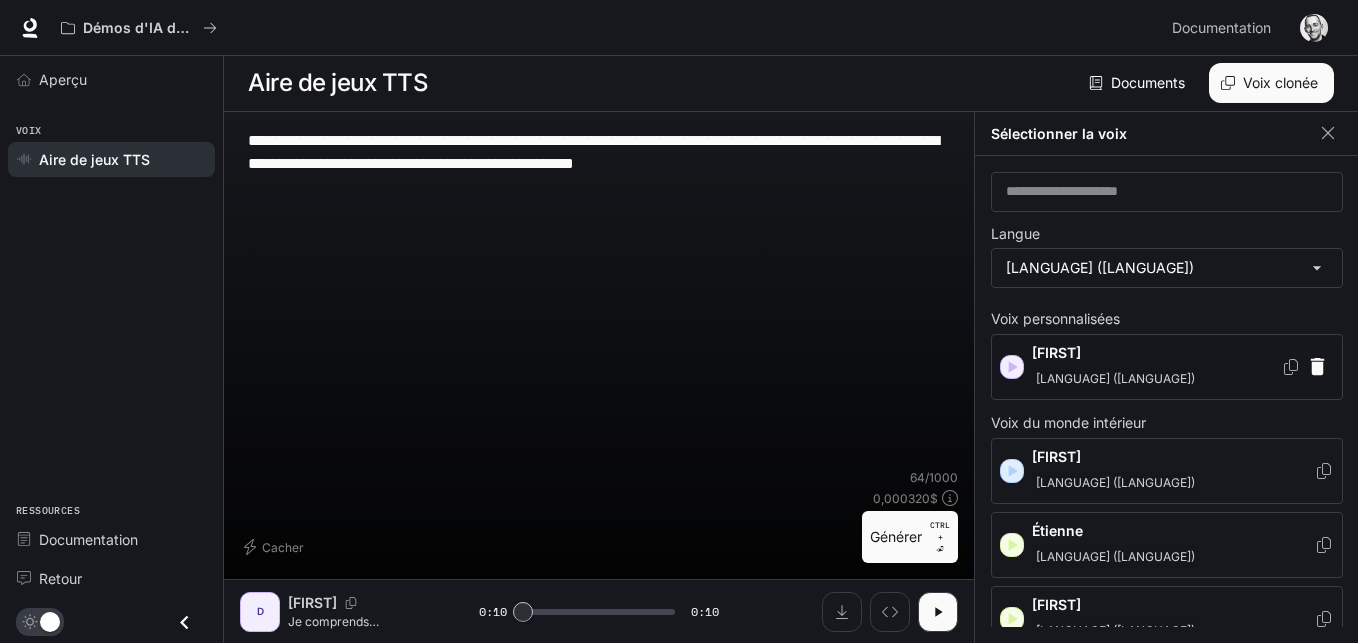 click at bounding box center (1013, 367) 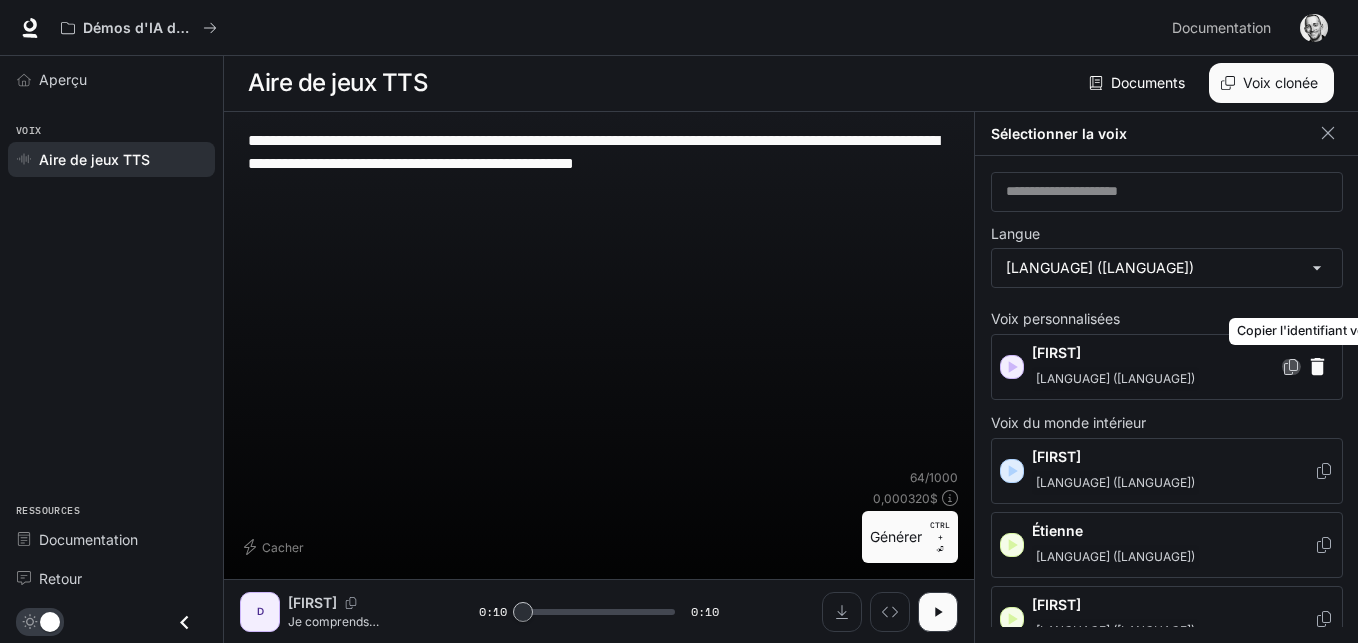 click at bounding box center (1291, 367) 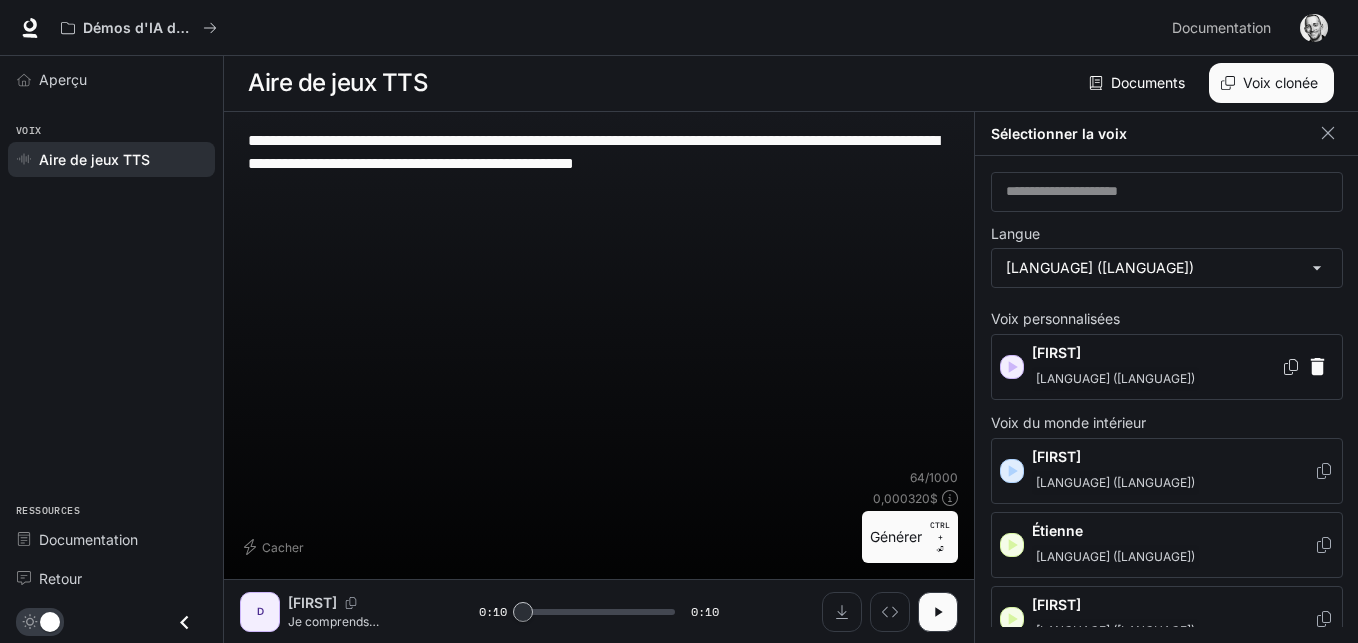 click on "Aire de jeux TTS" at bounding box center (94, 159) 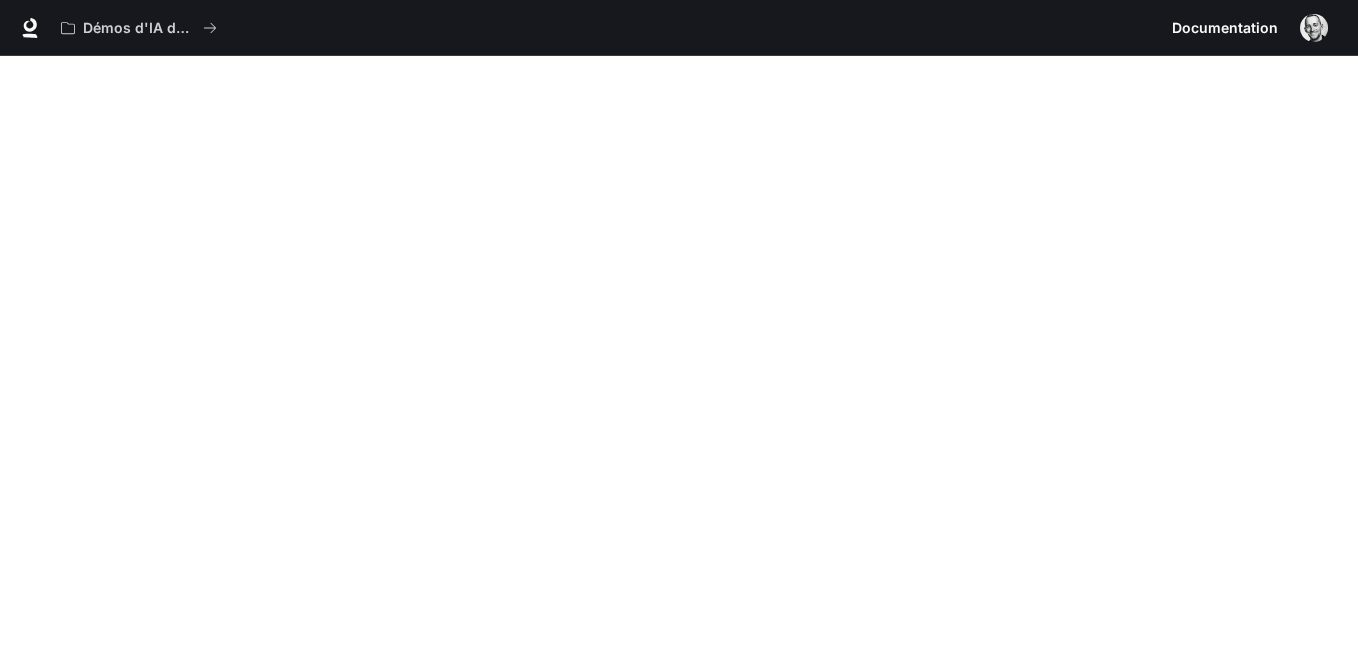 scroll, scrollTop: 0, scrollLeft: 0, axis: both 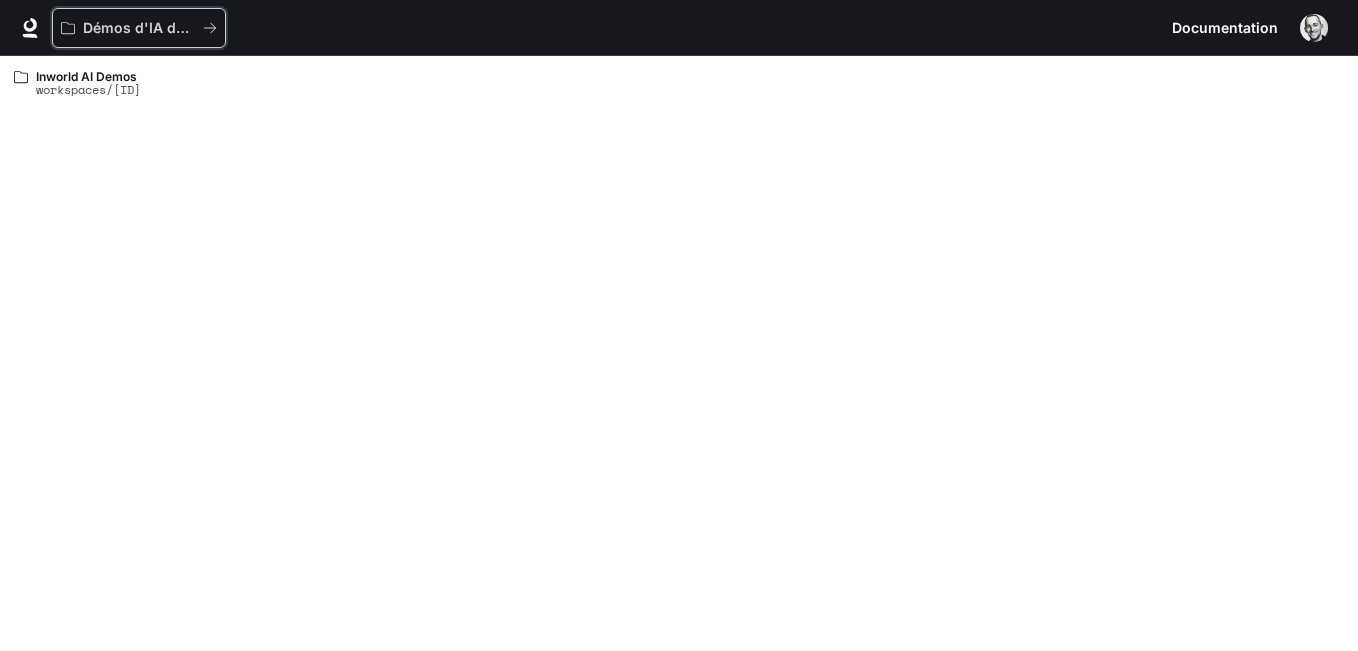 click on "Démos d'IA dans le monde réel" at bounding box center (191, 27) 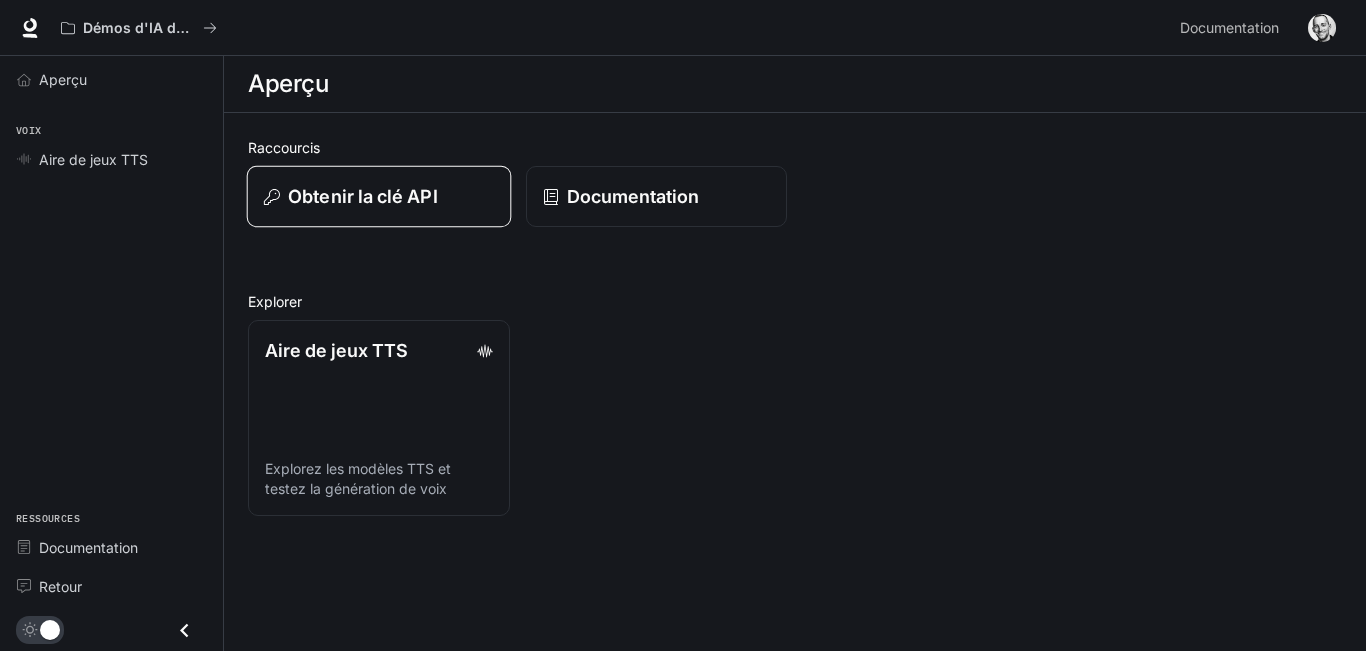 click on "Obtenir la clé API" at bounding box center (379, 197) 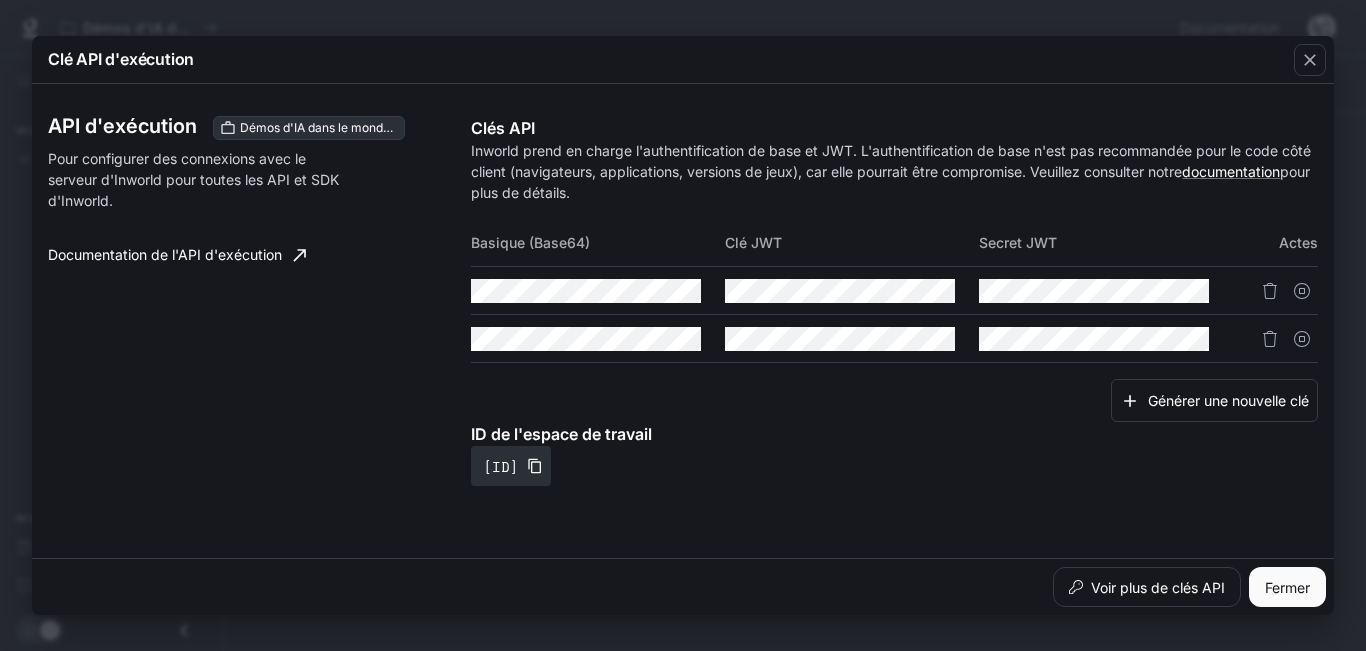 drag, startPoint x: 513, startPoint y: 312, endPoint x: 721, endPoint y: 313, distance: 208.00241 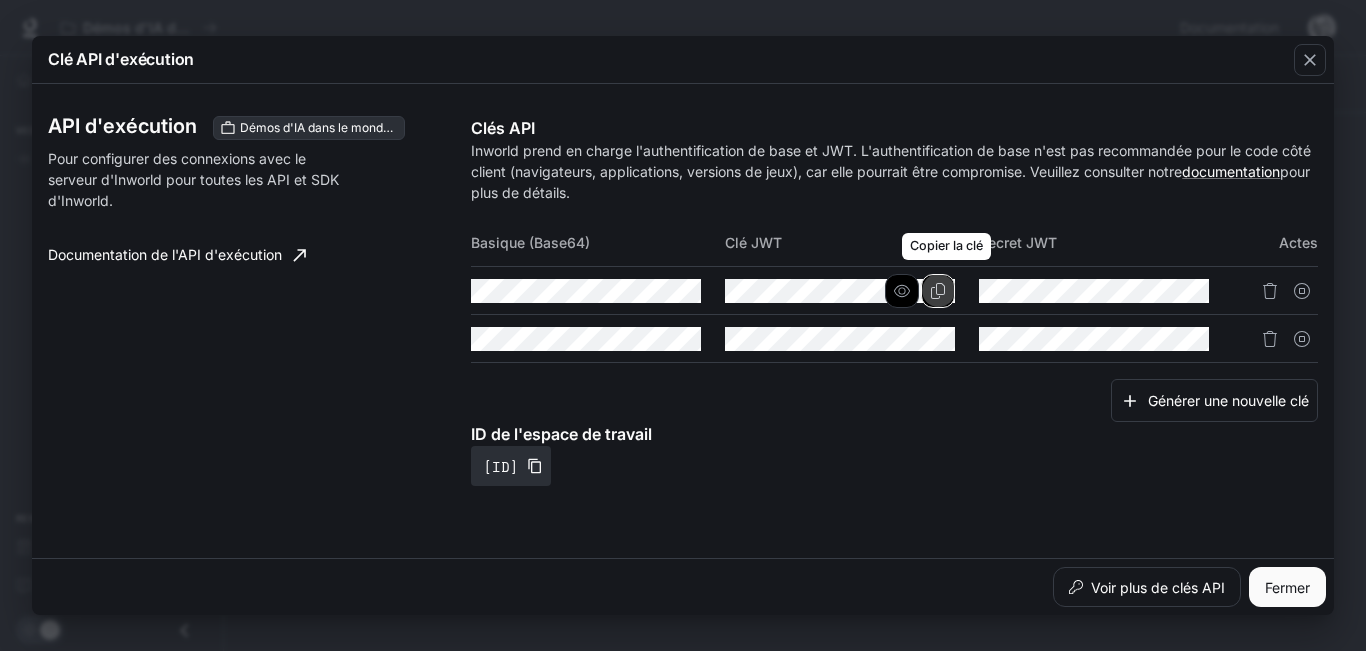 click at bounding box center [938, 291] 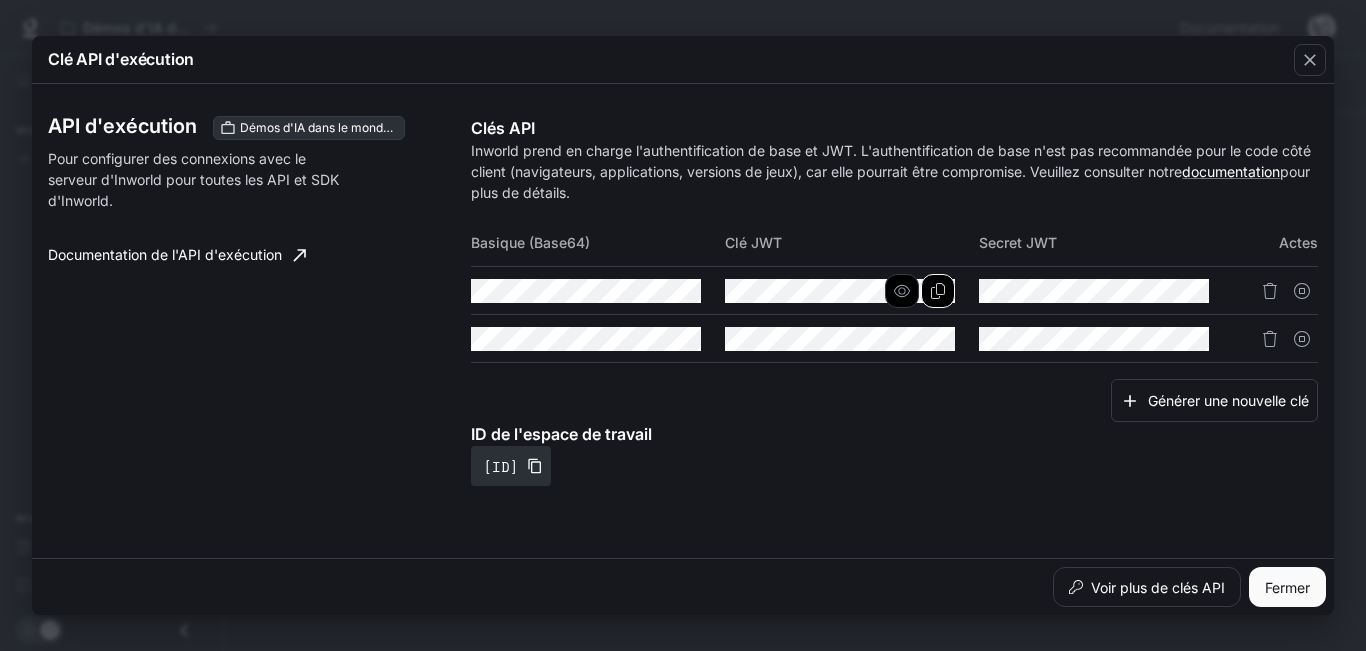 click on "ID de l'espace de travail par défaut-m-bkm_cjrkclx9y5zxjdpa" at bounding box center (894, 454) 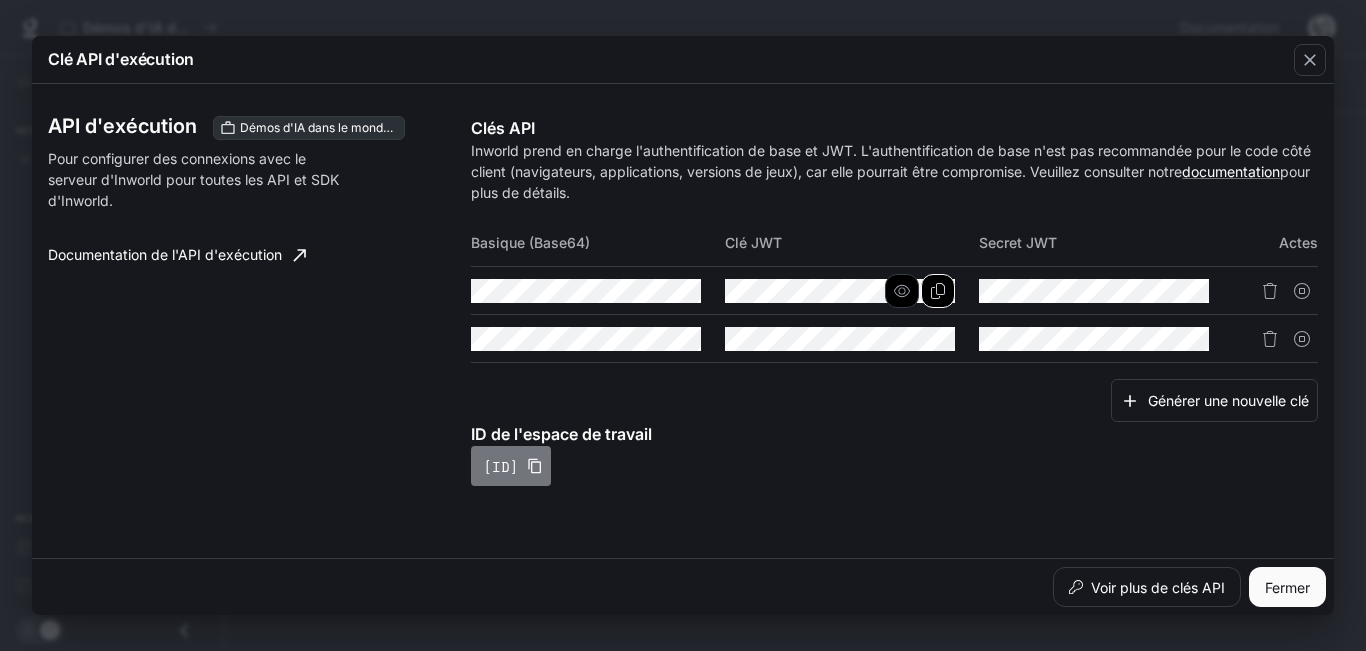 click on "par défaut-m-bkm_cjrkclx9y5zxjdpa" at bounding box center (501, 466) 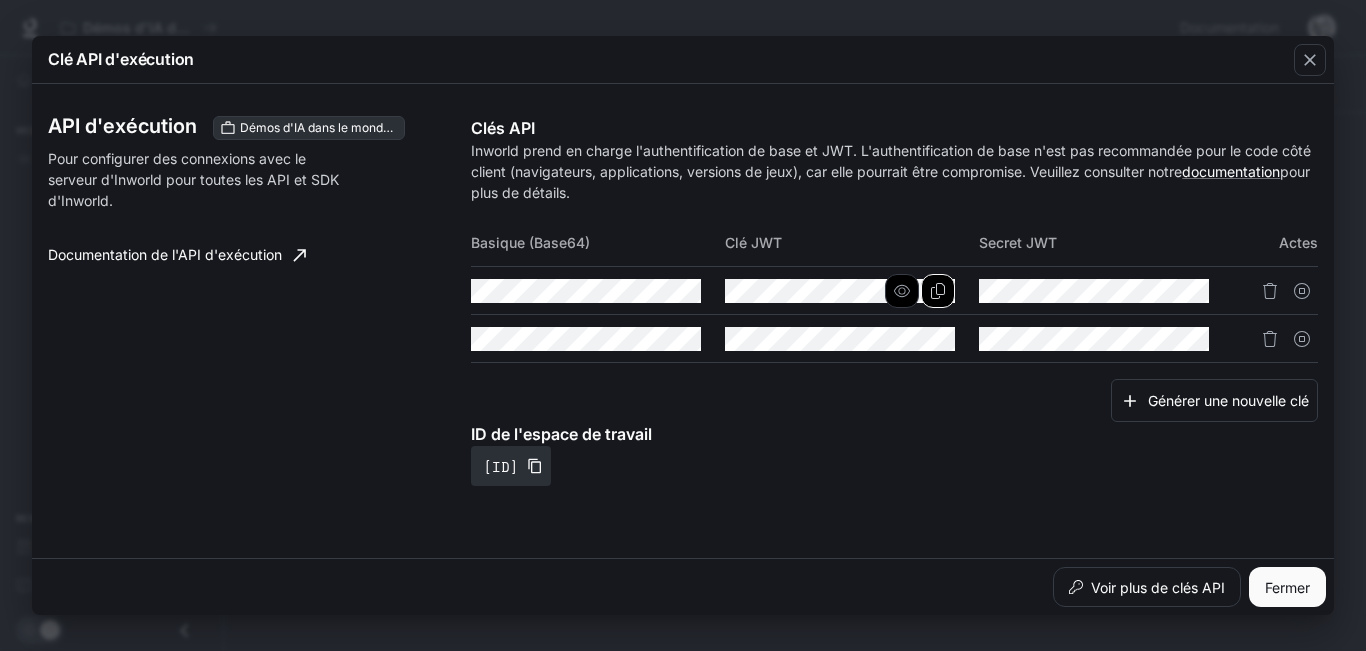 type 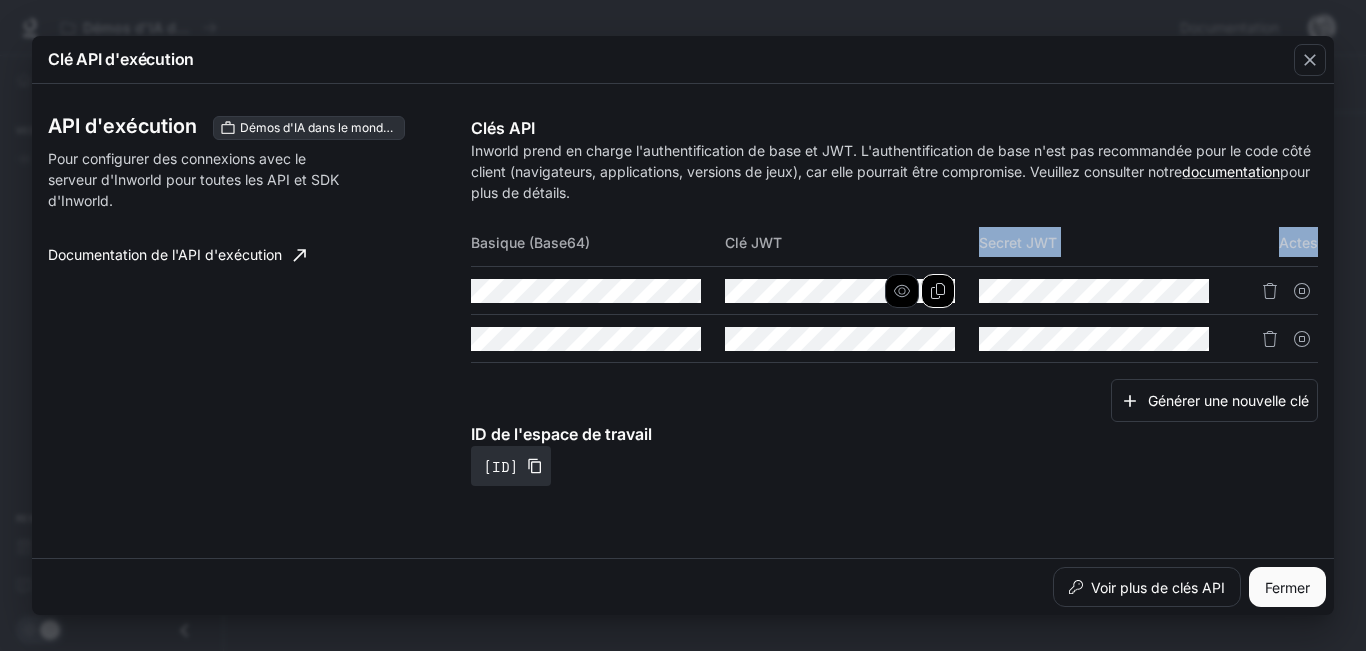 click on "Basique (Base64) Clé JWT Secret JWT Actes" at bounding box center (894, 291) 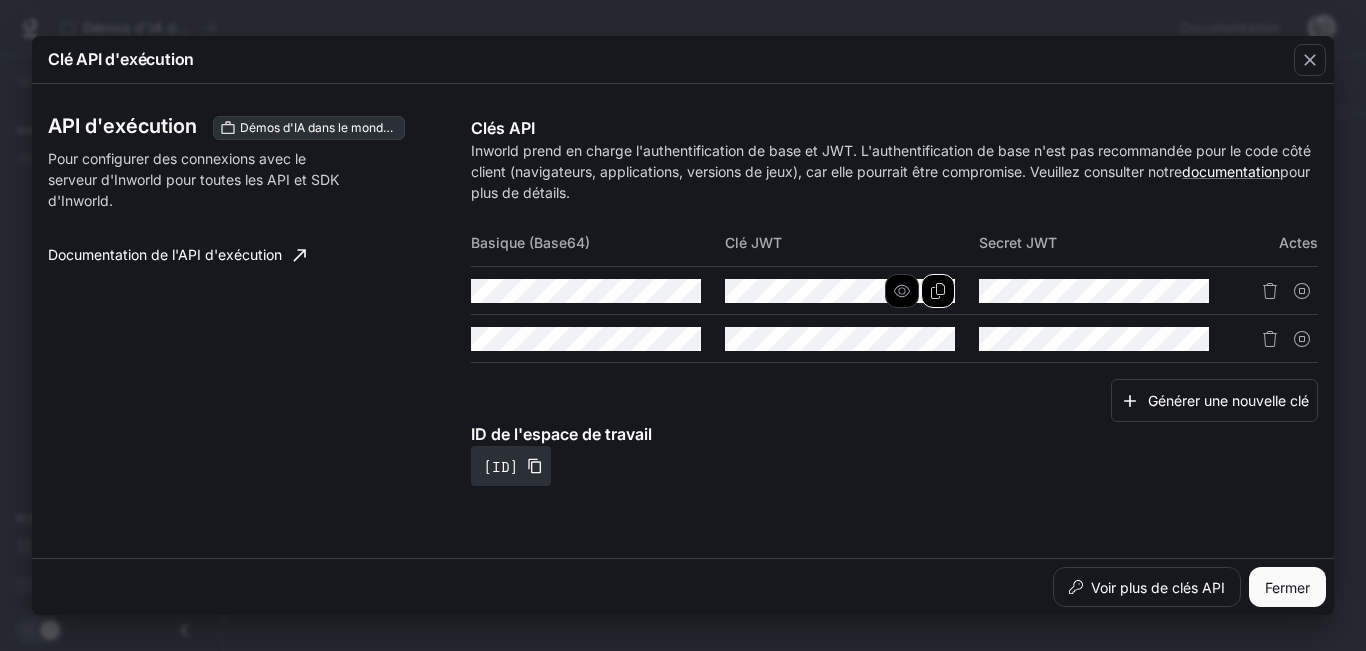 drag, startPoint x: 654, startPoint y: 461, endPoint x: 645, endPoint y: 521, distance: 60.671246 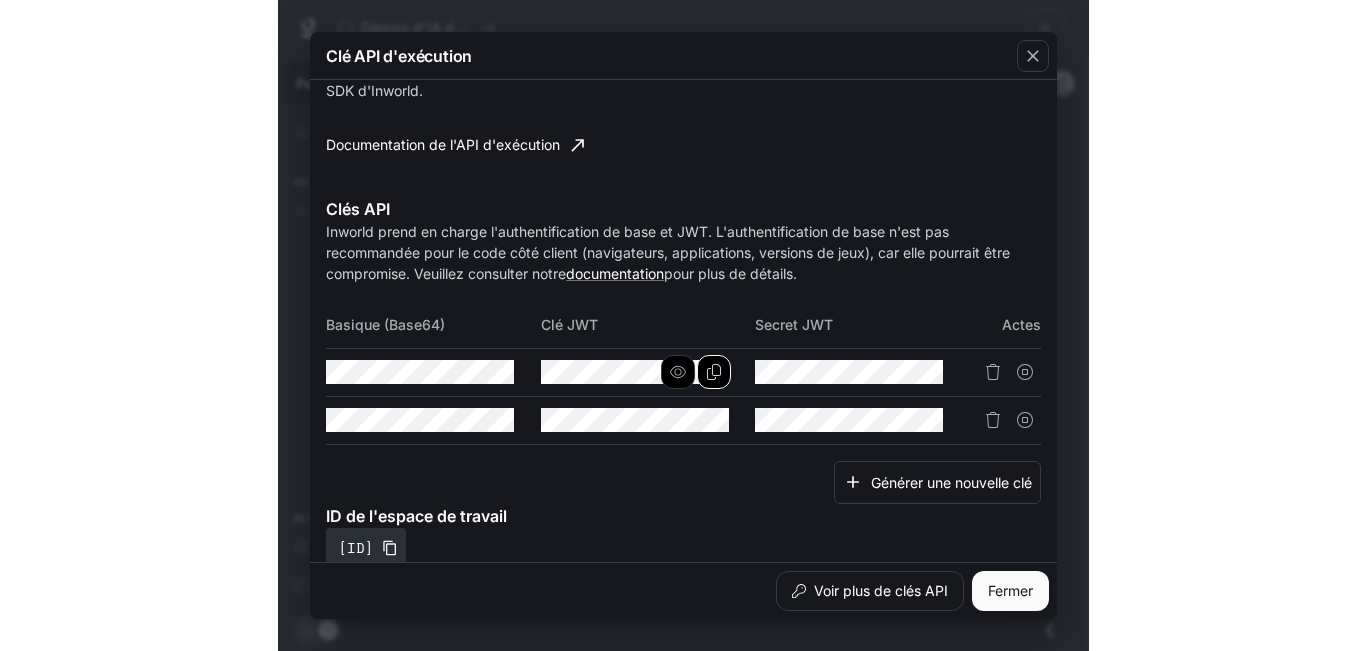 scroll, scrollTop: 163, scrollLeft: 0, axis: vertical 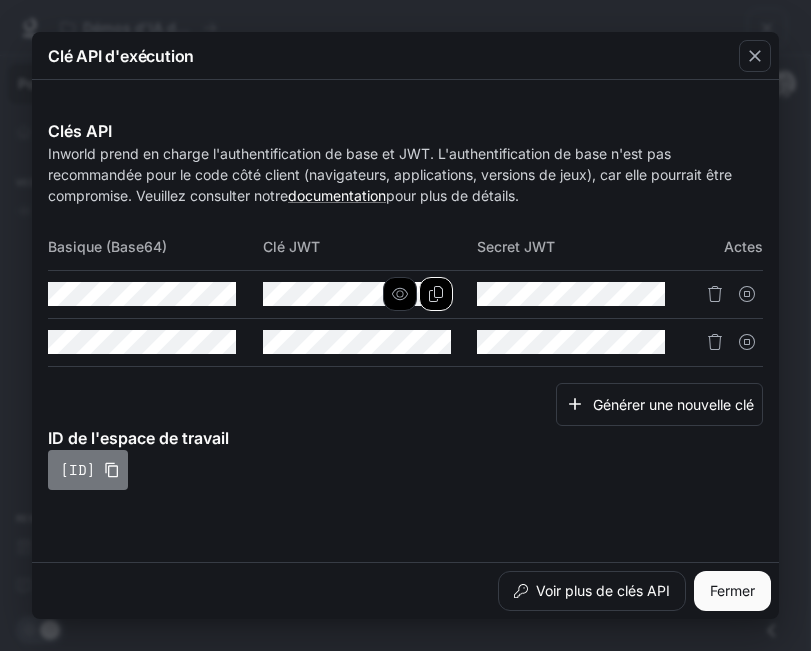 click at bounding box center [112, 470] 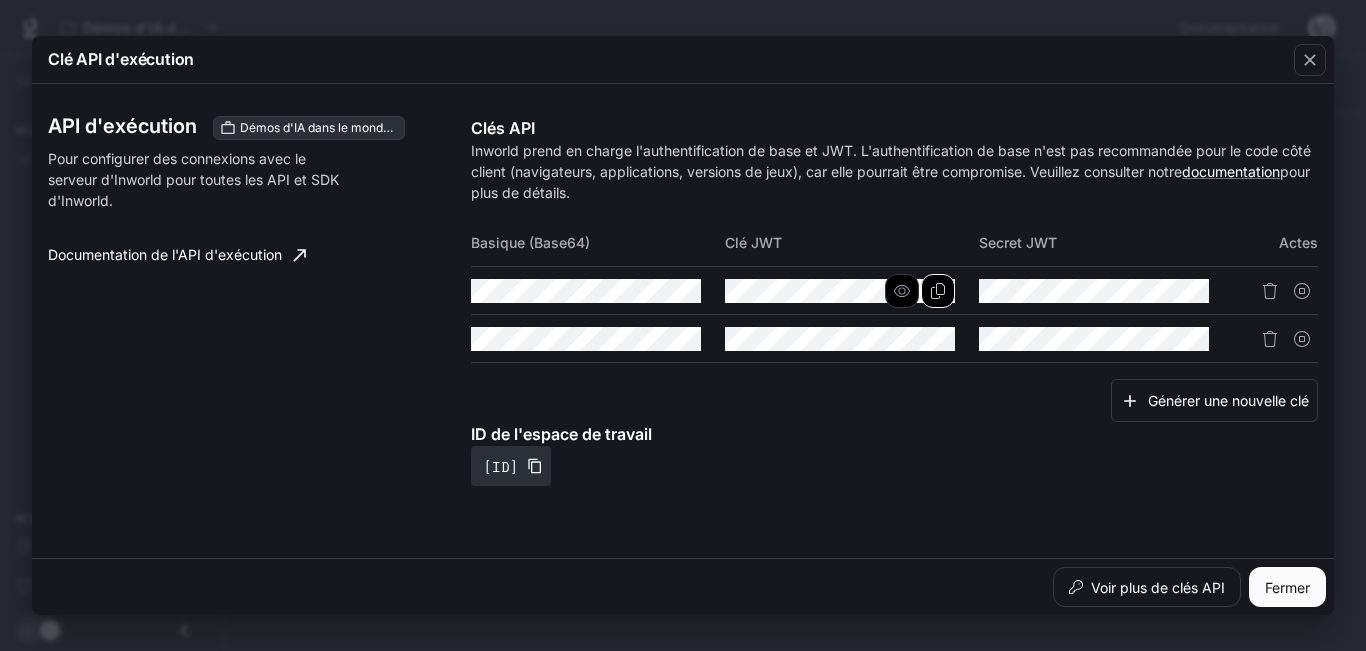 scroll, scrollTop: 0, scrollLeft: 0, axis: both 